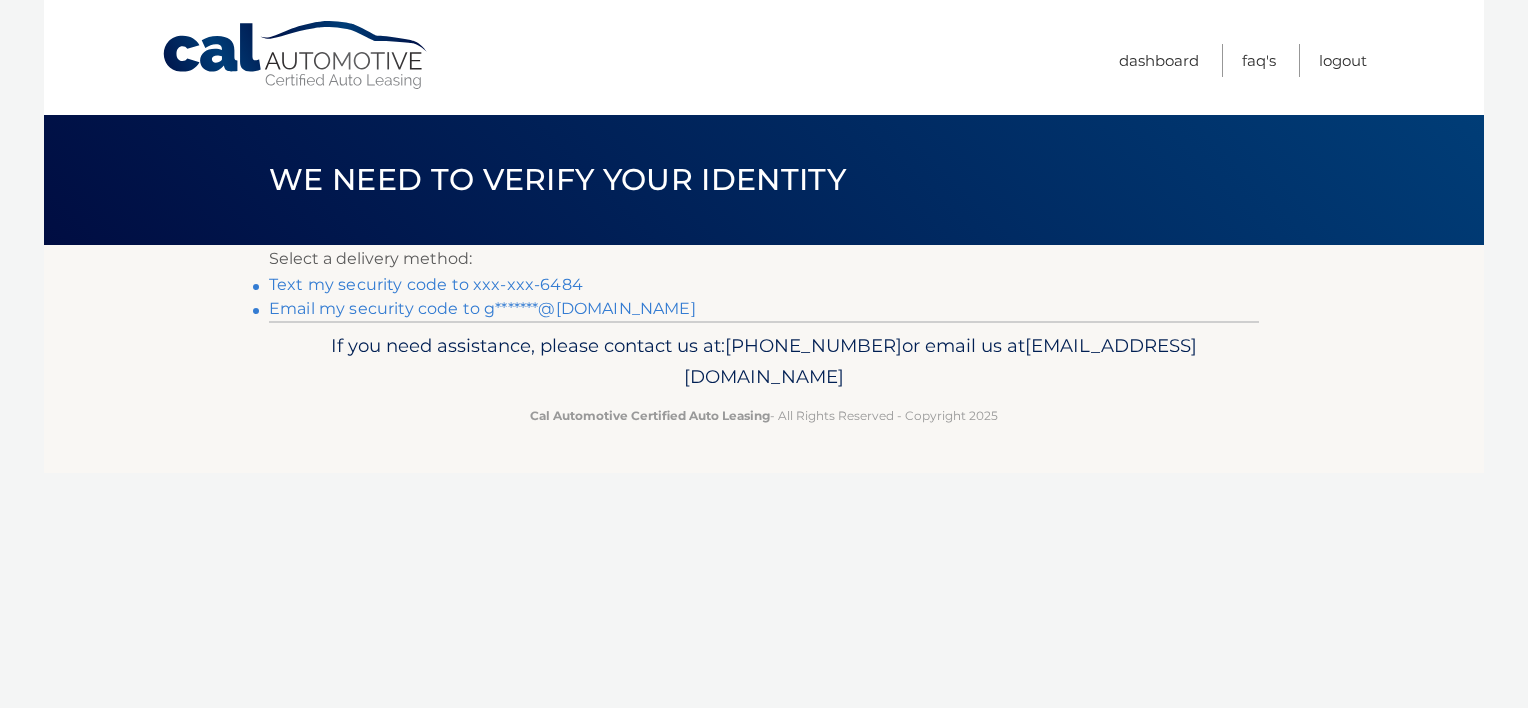 scroll, scrollTop: 0, scrollLeft: 0, axis: both 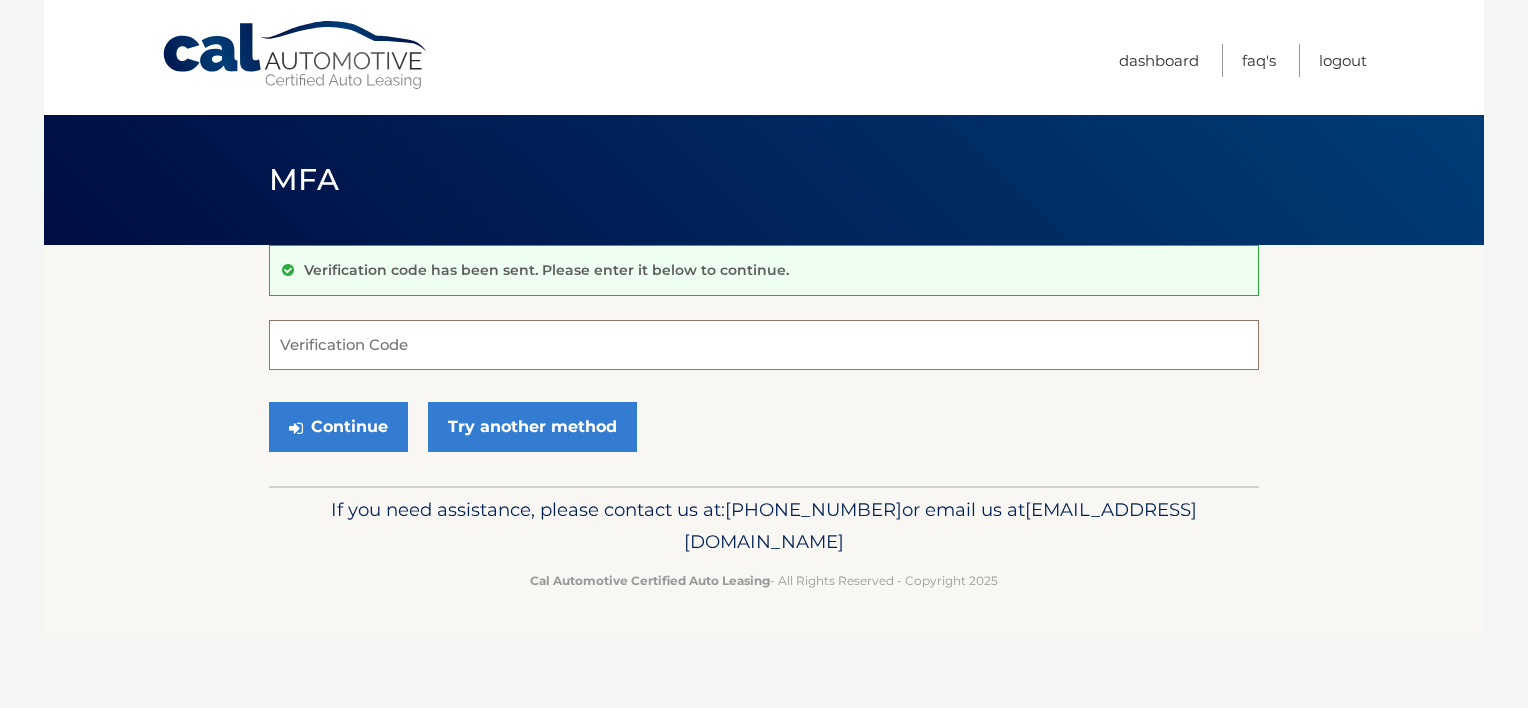 click on "Verification Code" at bounding box center (764, 345) 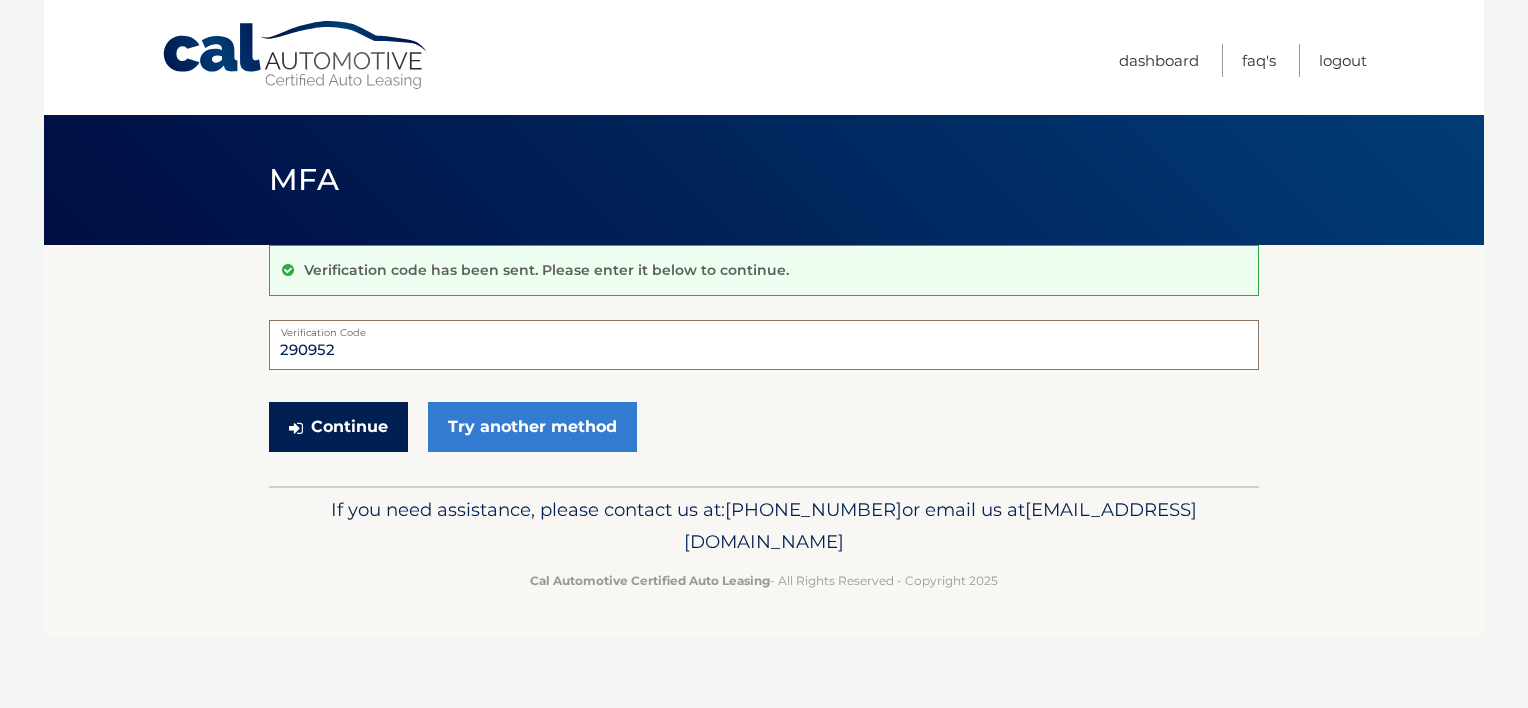 type on "290952" 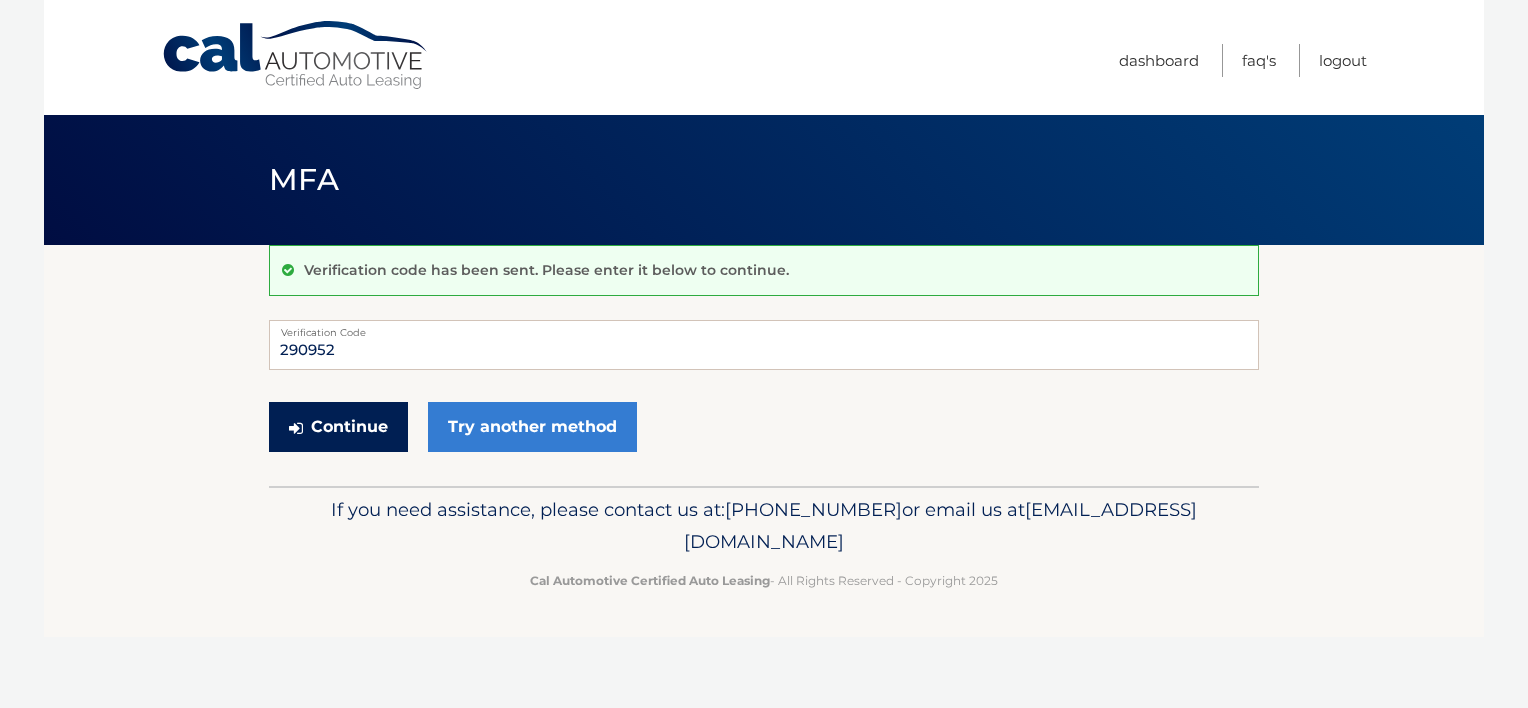 click on "Continue" at bounding box center [338, 427] 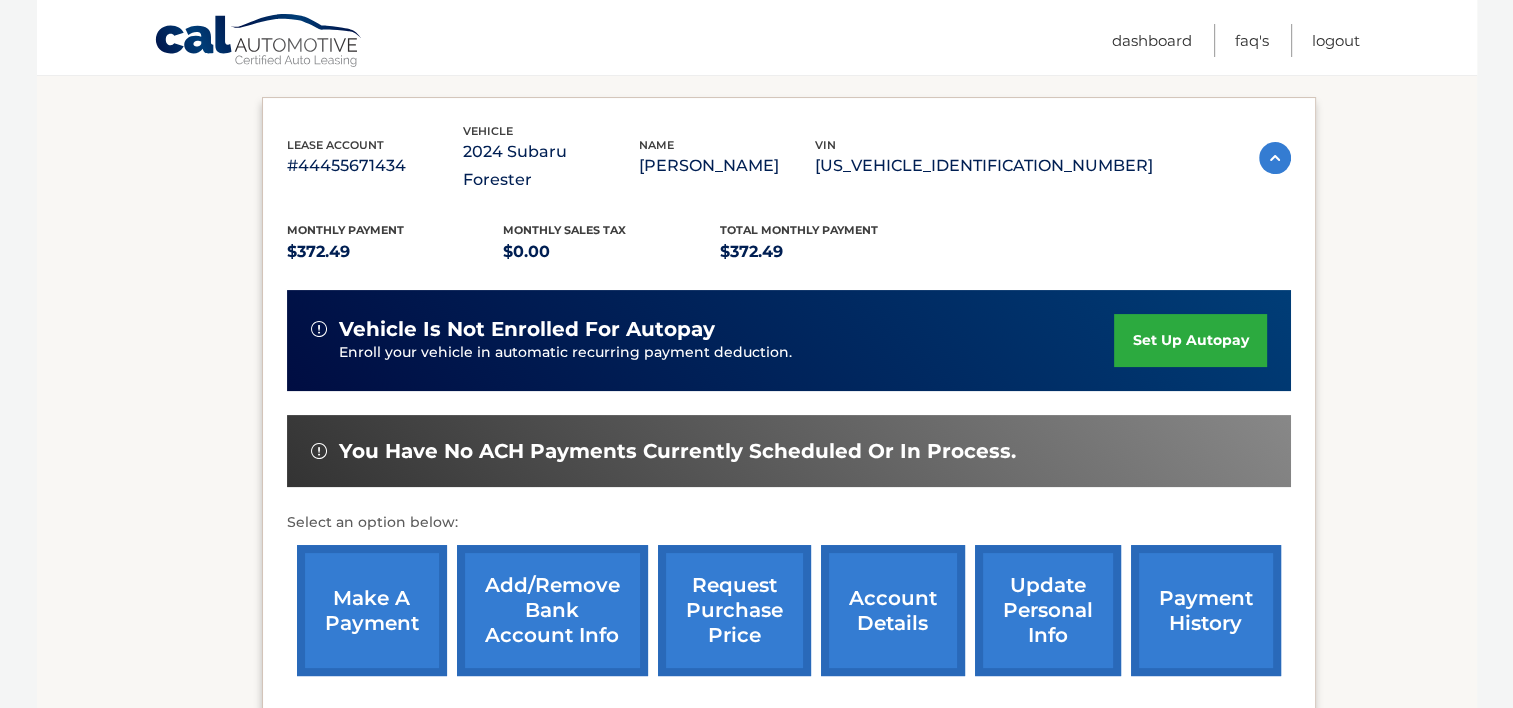 scroll, scrollTop: 400, scrollLeft: 0, axis: vertical 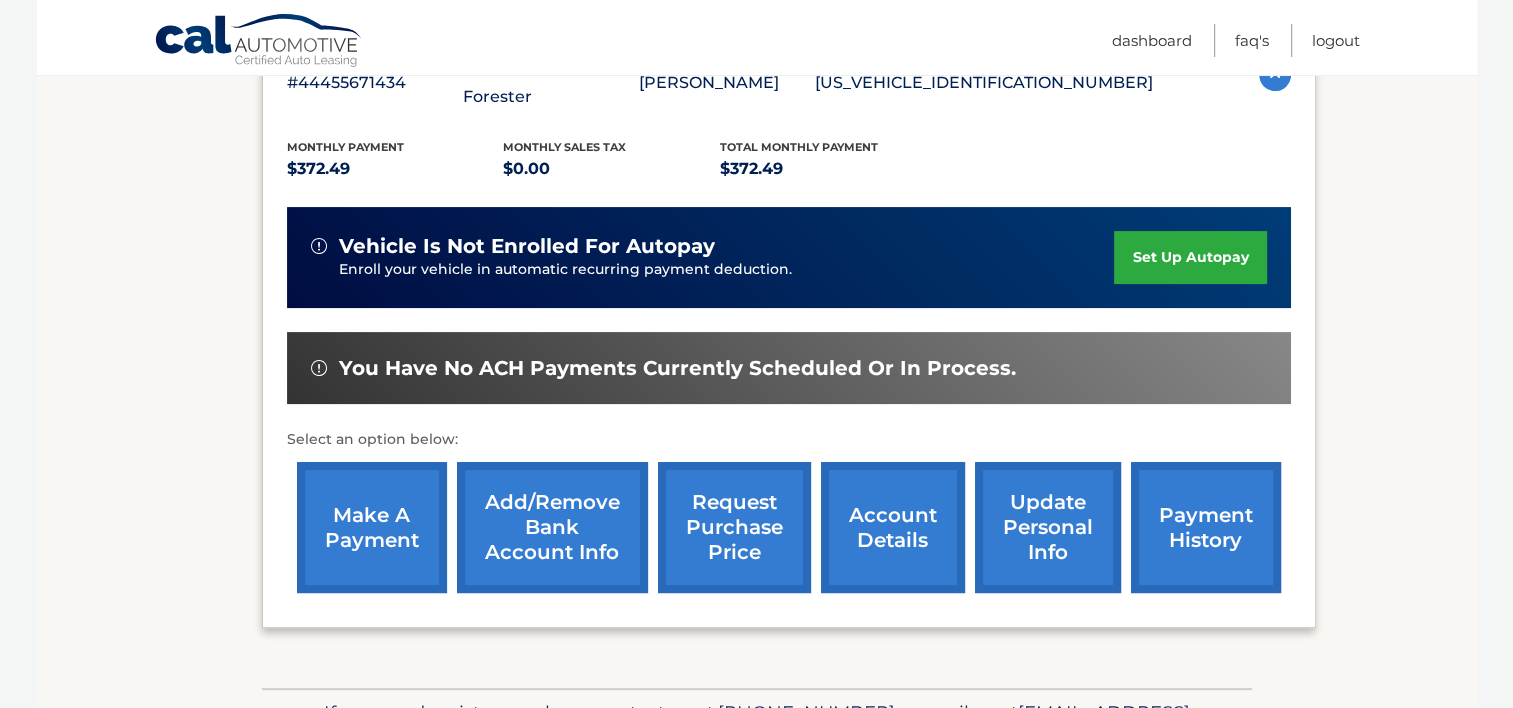 click on "make a payment" at bounding box center [372, 527] 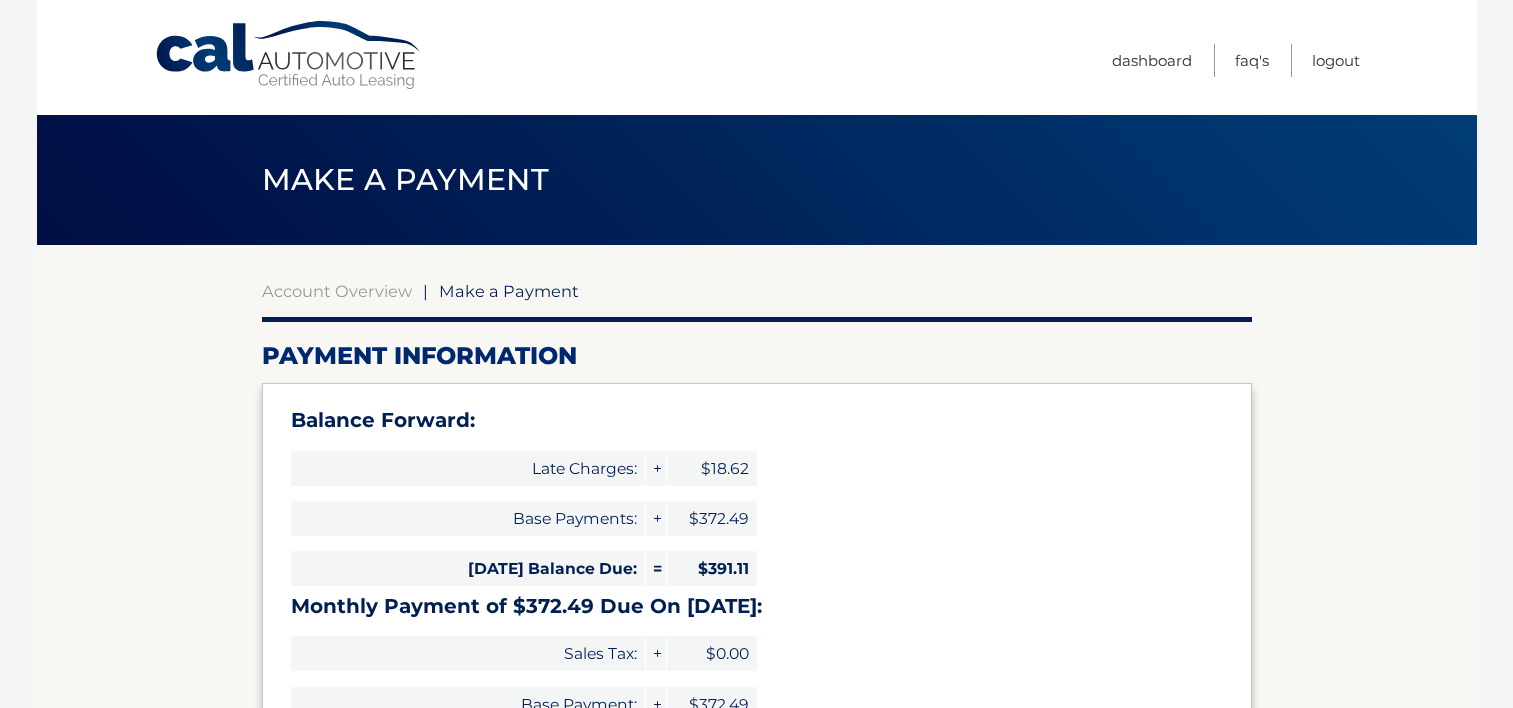 select on "ZWE5NTgwN2YtMjIxMi00ZjU3LWIwODYtMTYzZTgxOGRlNzhk" 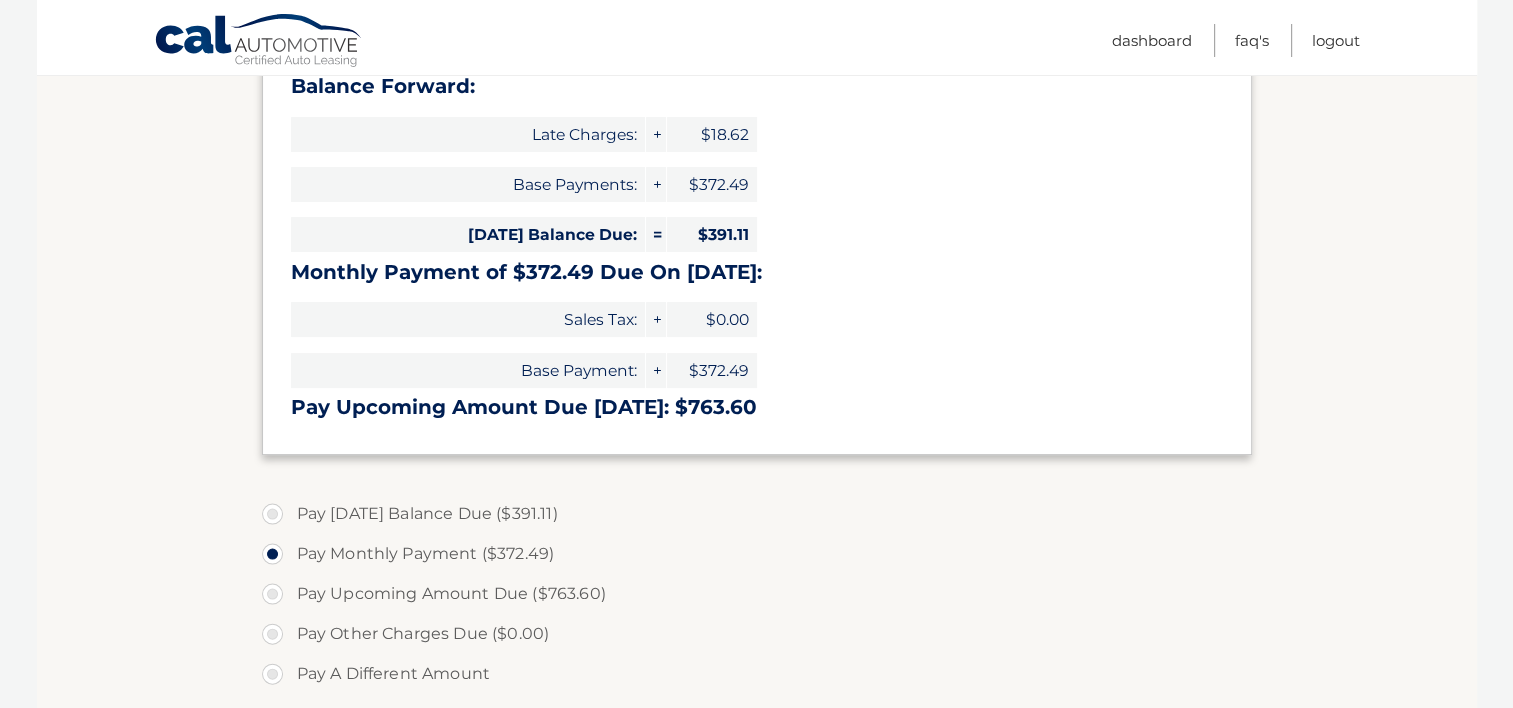 scroll, scrollTop: 300, scrollLeft: 0, axis: vertical 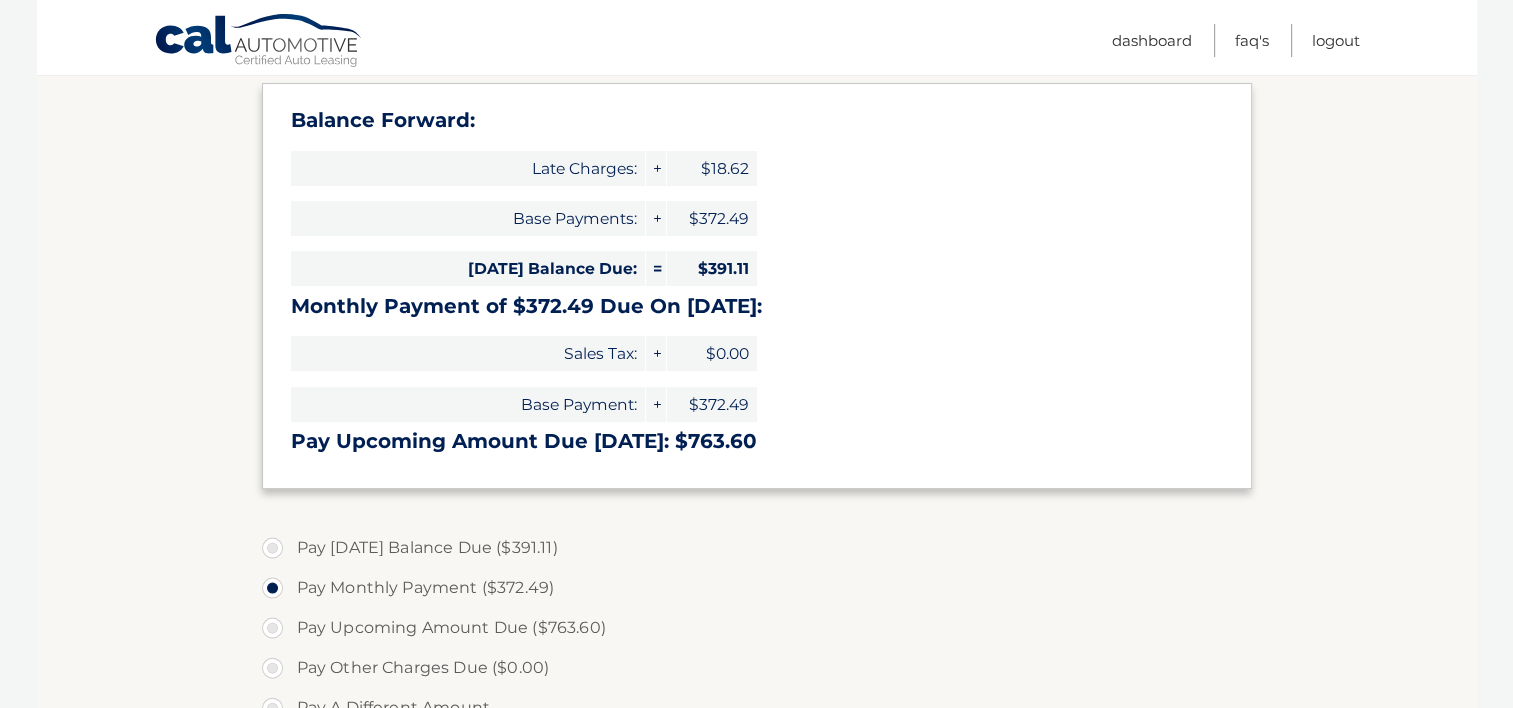 click on "Pay Today's Balance Due ($391.11)" at bounding box center (757, 548) 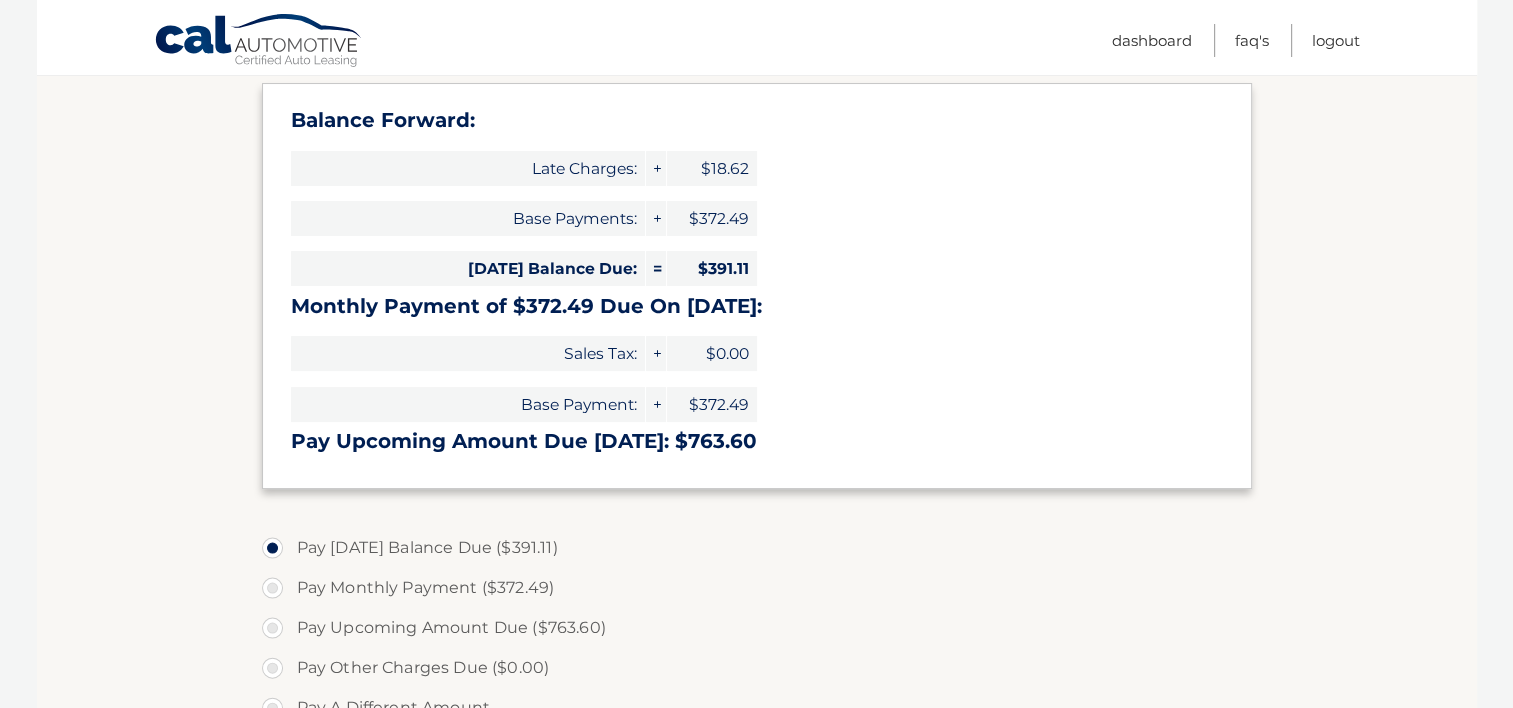 type on "391.11" 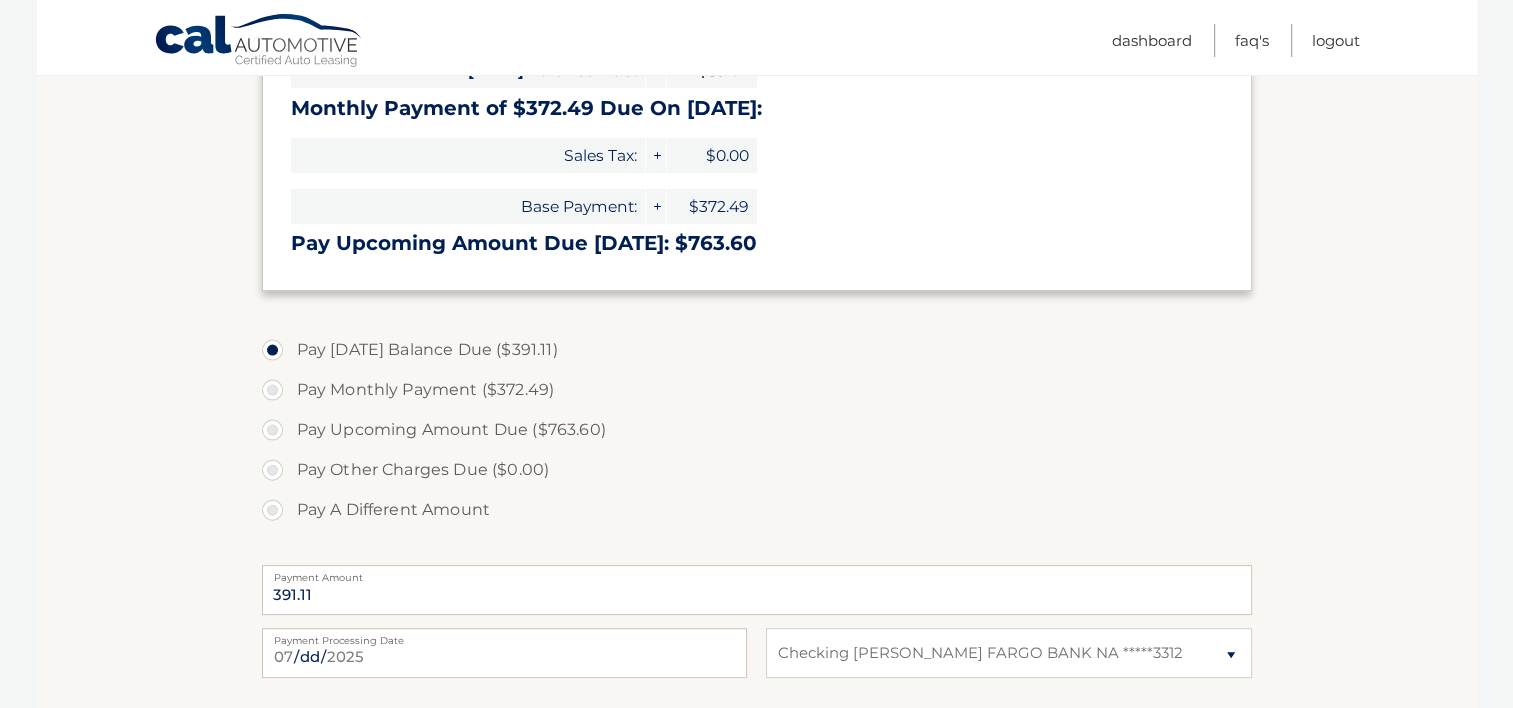 scroll, scrollTop: 500, scrollLeft: 0, axis: vertical 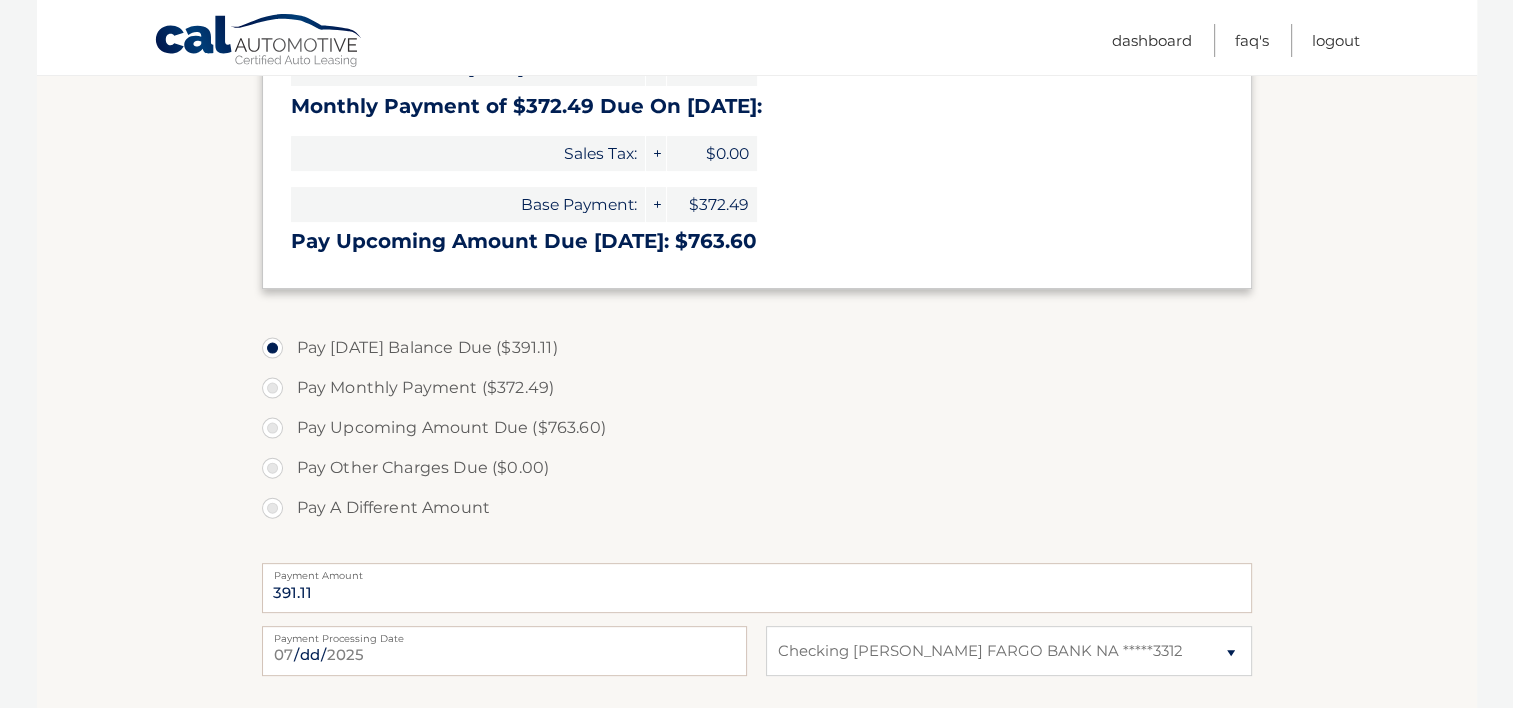 click on "Pay Upcoming Amount Due ($763.60)" at bounding box center [757, 428] 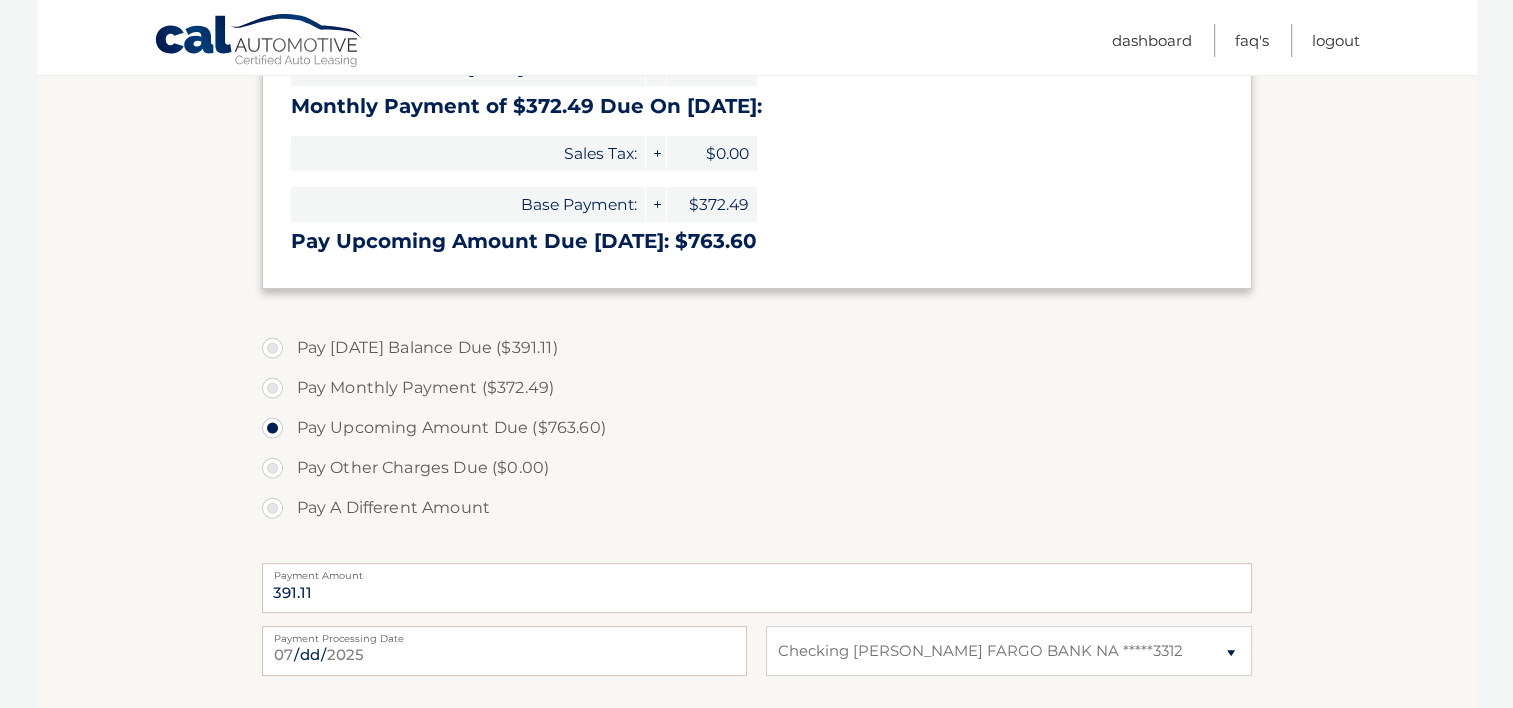 type on "763.60" 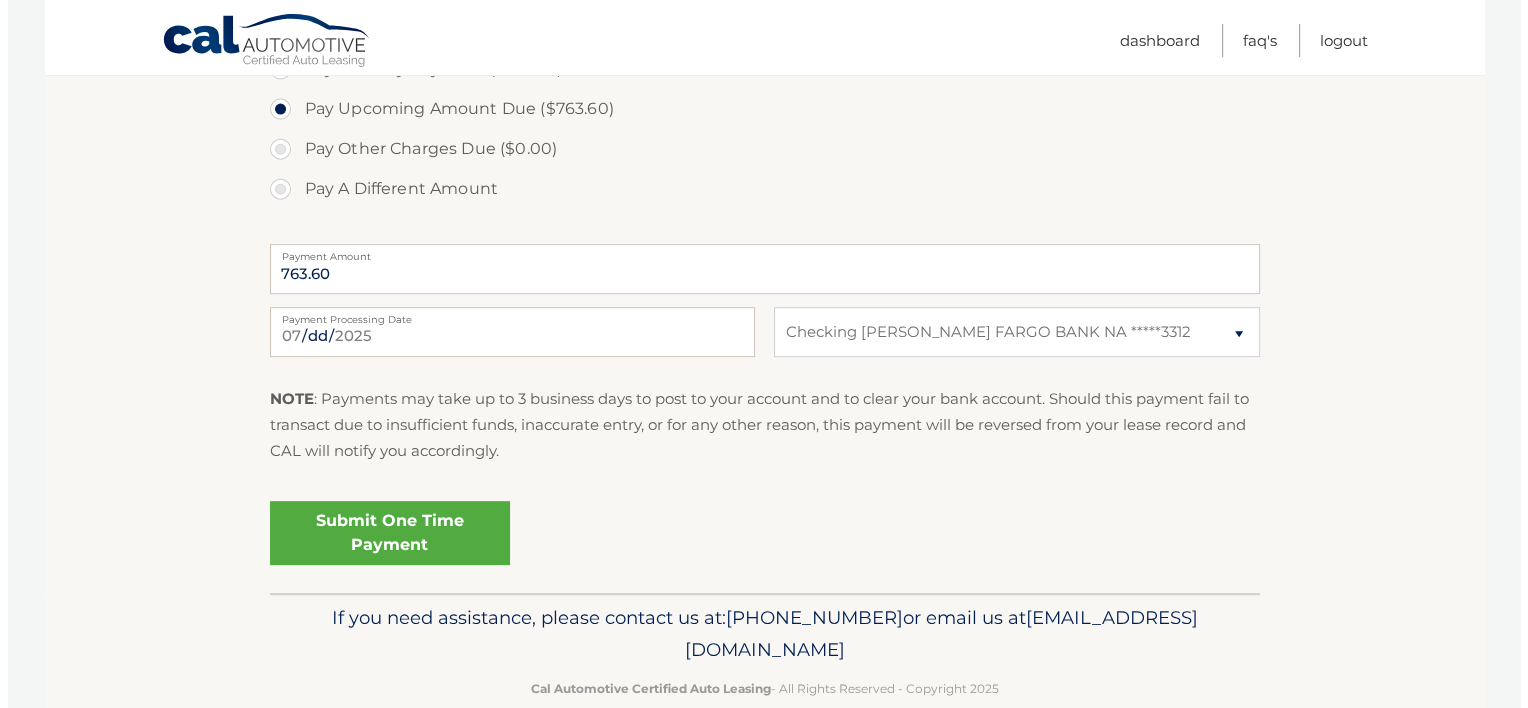scroll, scrollTop: 855, scrollLeft: 0, axis: vertical 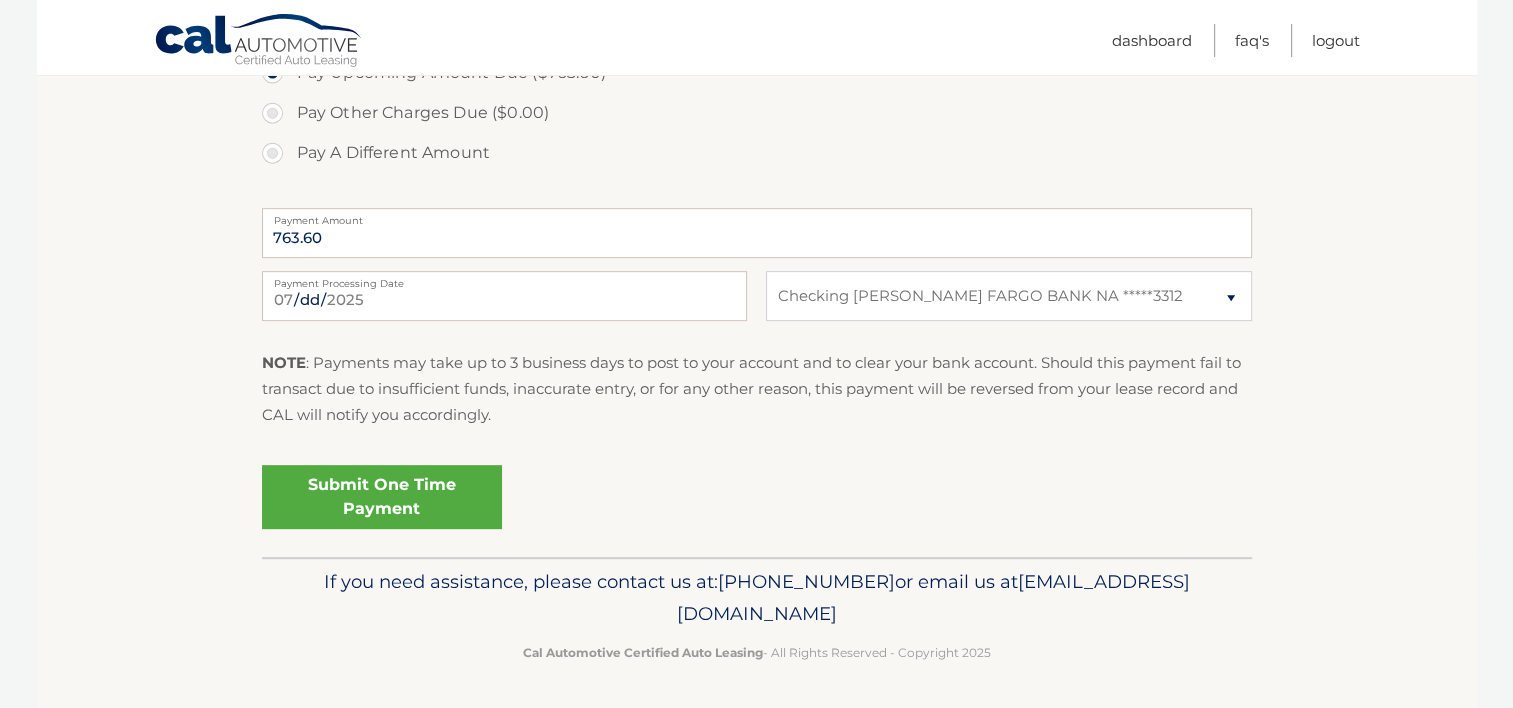 click on "Submit One Time Payment" at bounding box center [382, 497] 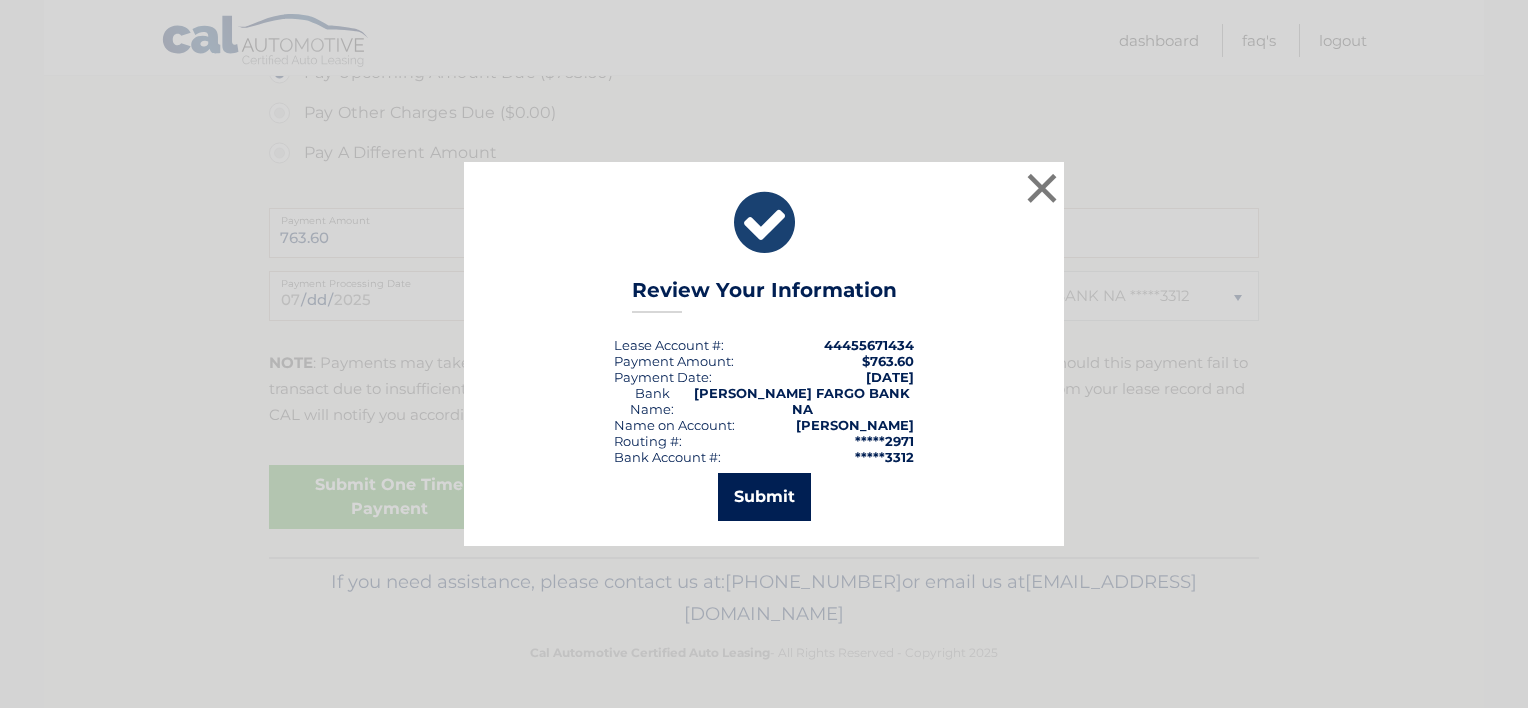 click on "Submit" at bounding box center (764, 497) 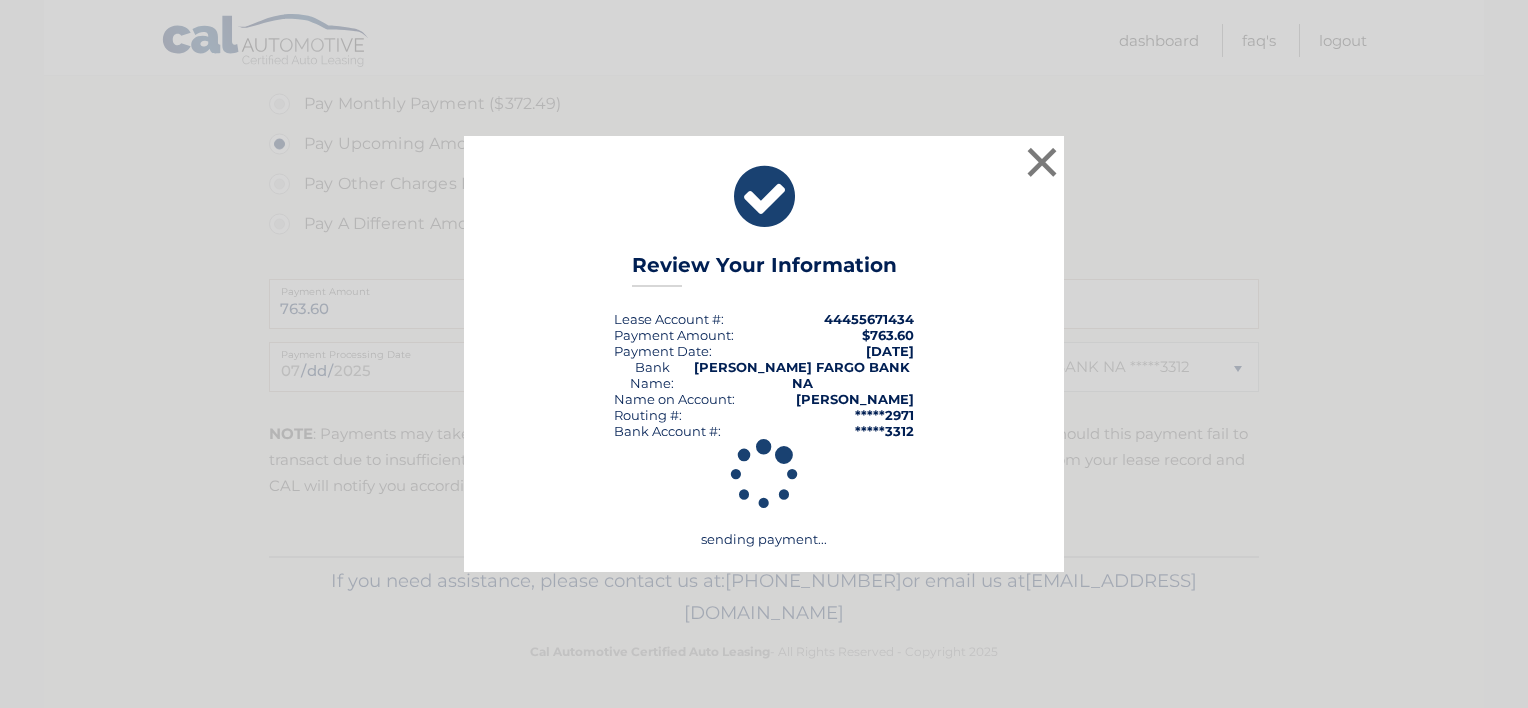 scroll, scrollTop: 783, scrollLeft: 0, axis: vertical 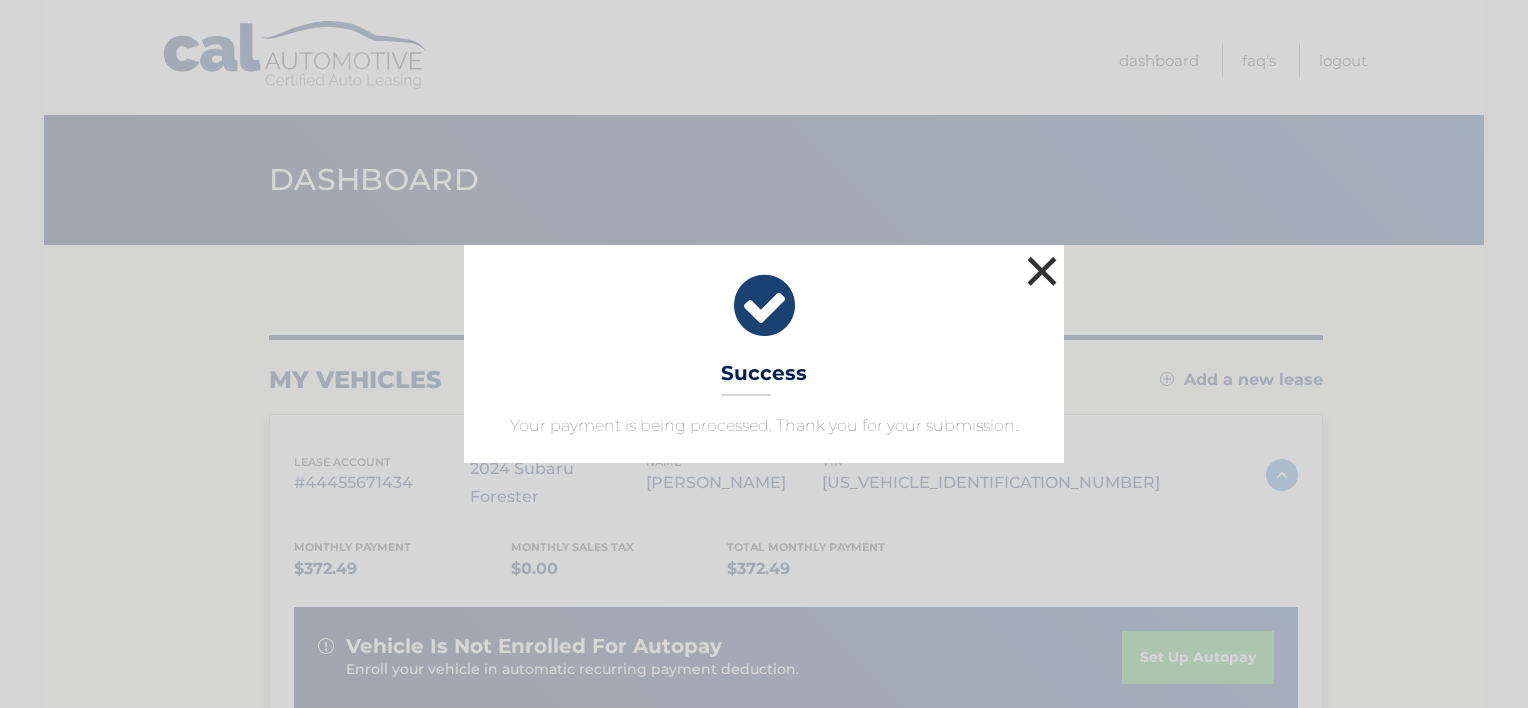 click on "×" at bounding box center (1042, 271) 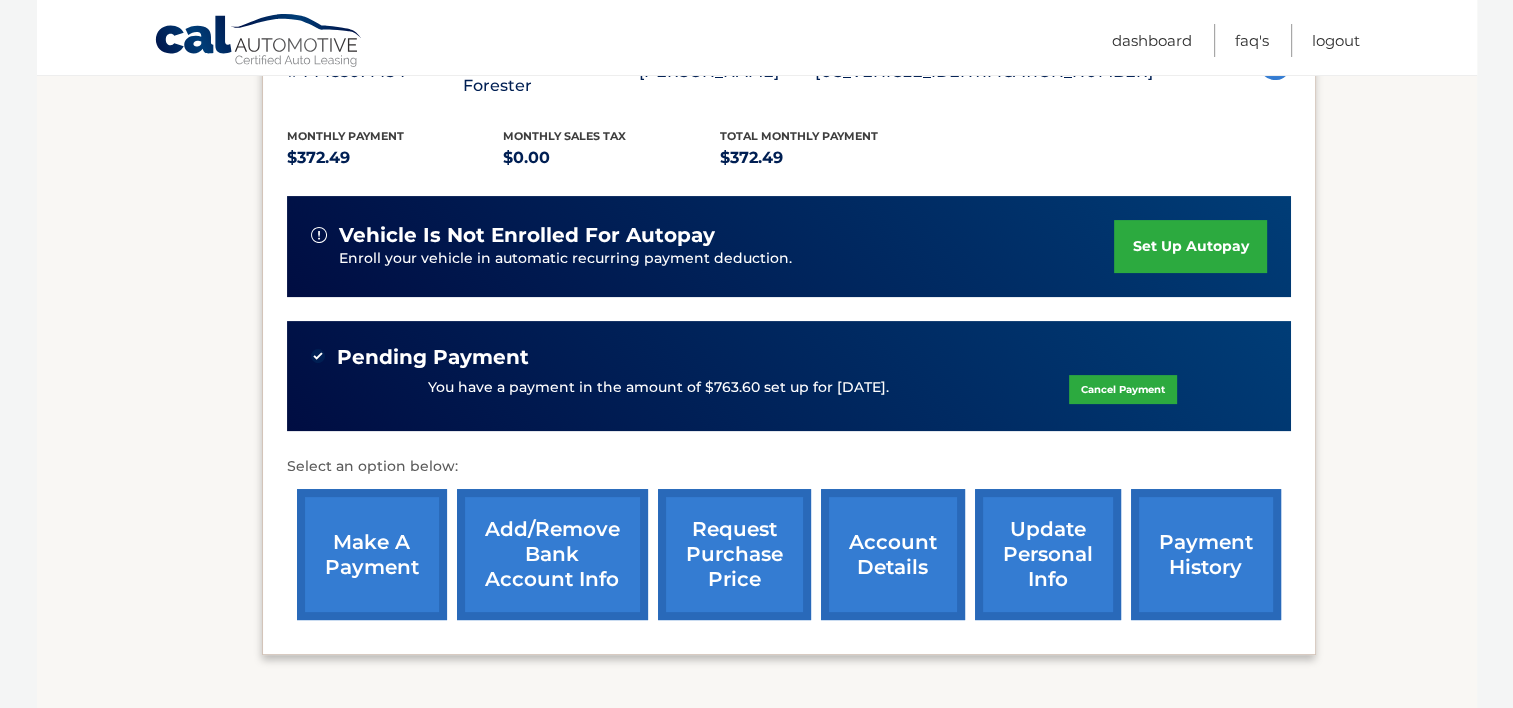 scroll, scrollTop: 500, scrollLeft: 0, axis: vertical 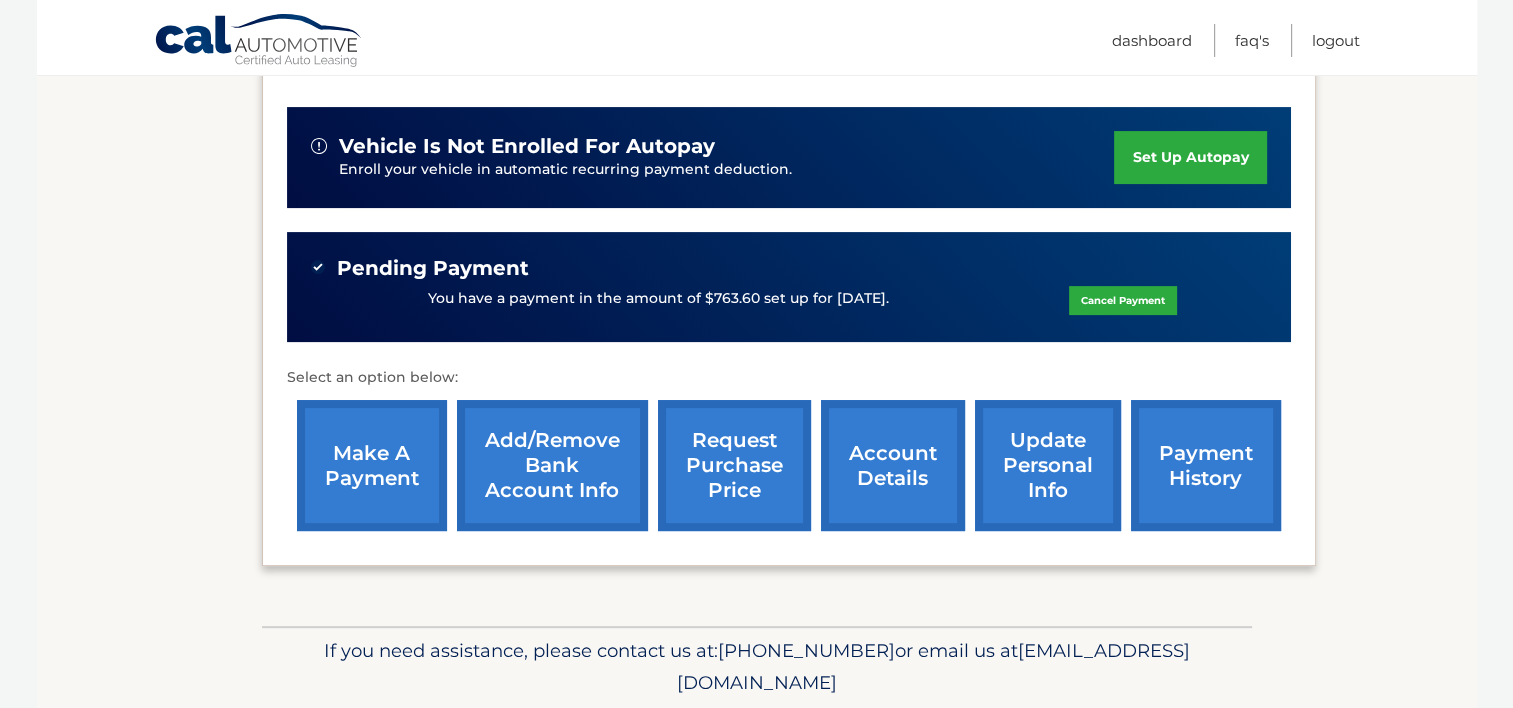 click on "account details" at bounding box center (893, 465) 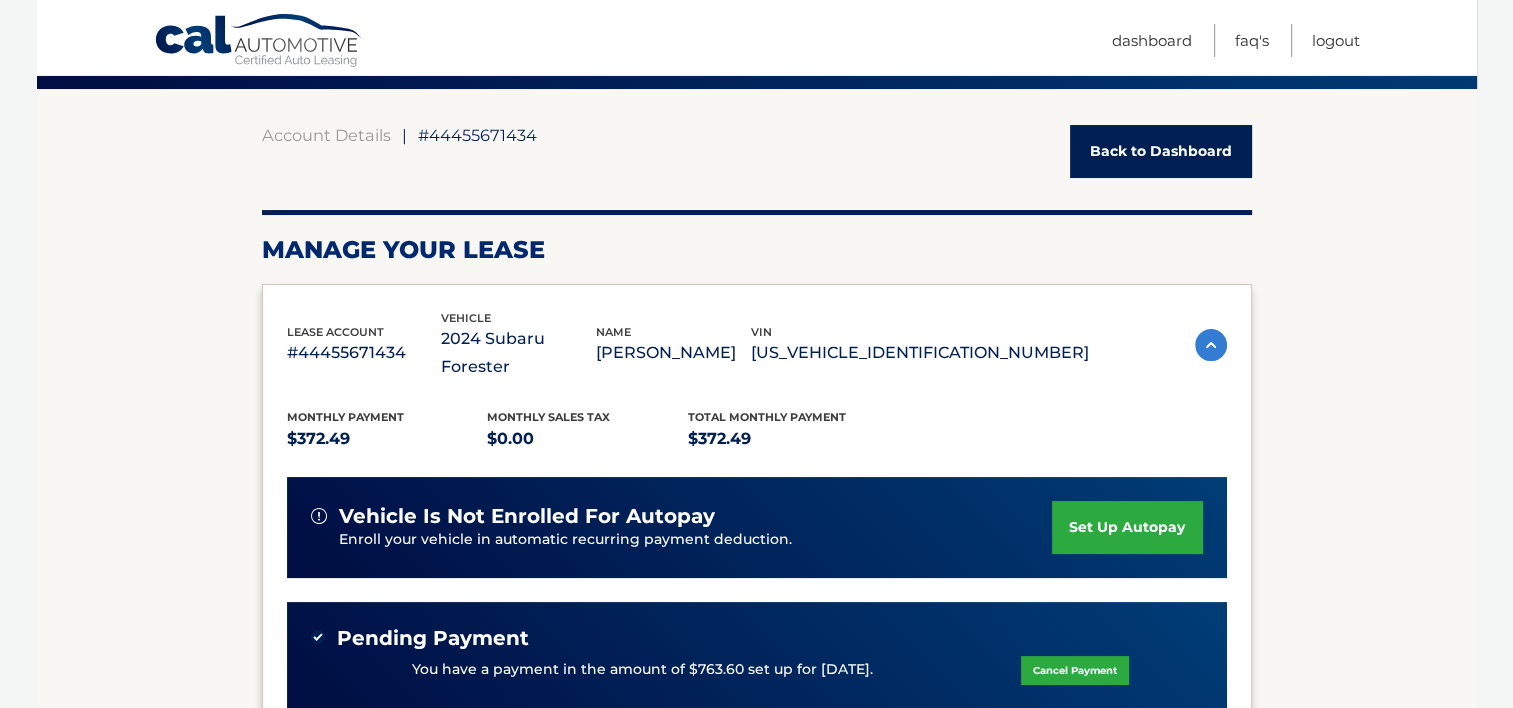 scroll, scrollTop: 100, scrollLeft: 0, axis: vertical 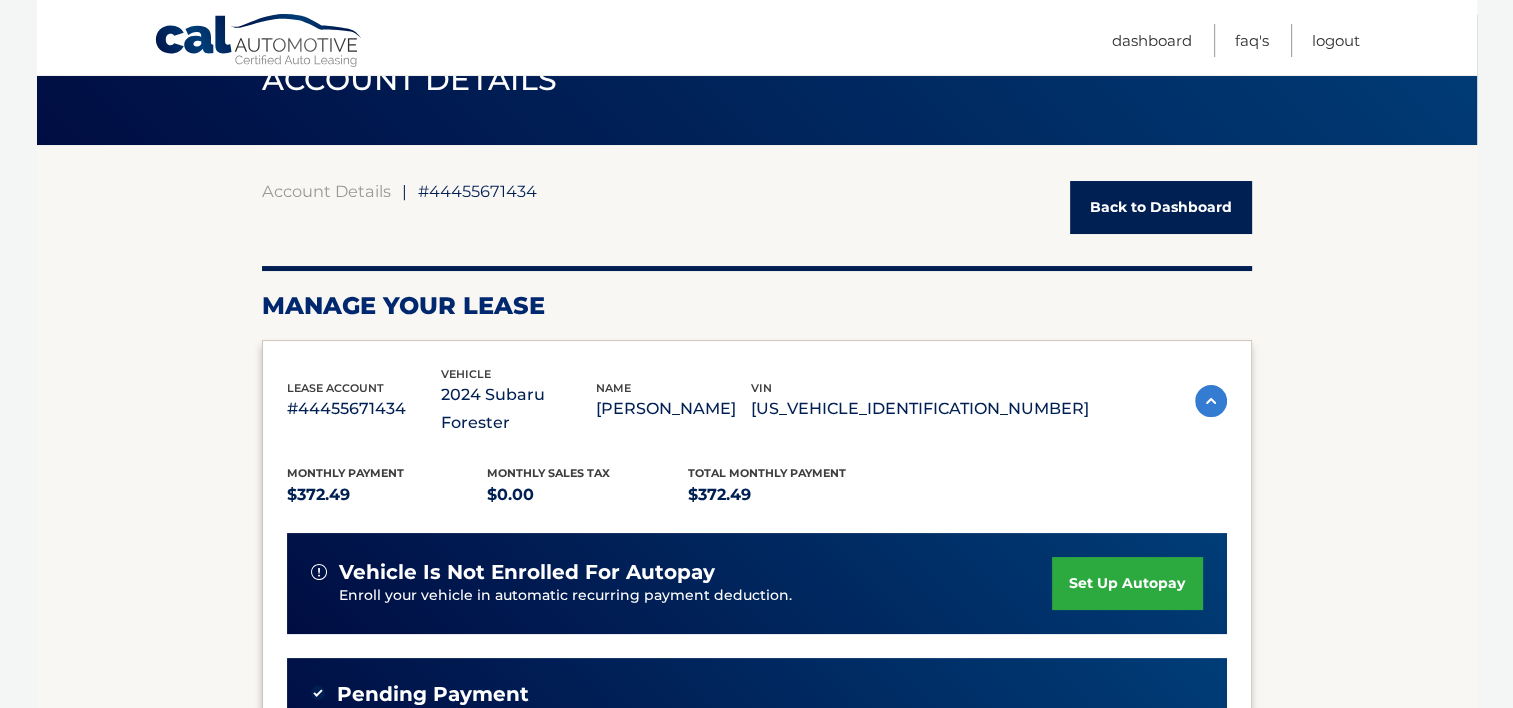 click at bounding box center (1211, 401) 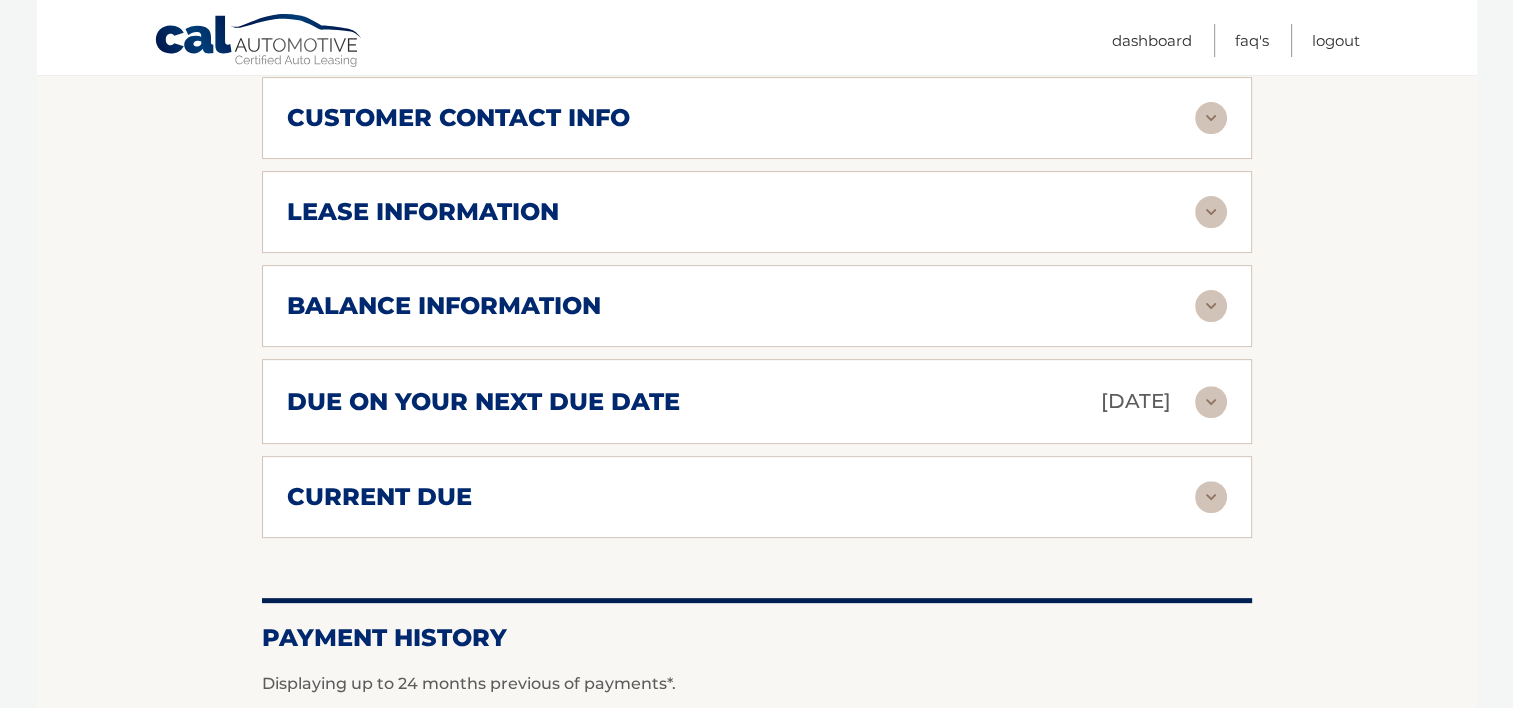 scroll, scrollTop: 600, scrollLeft: 0, axis: vertical 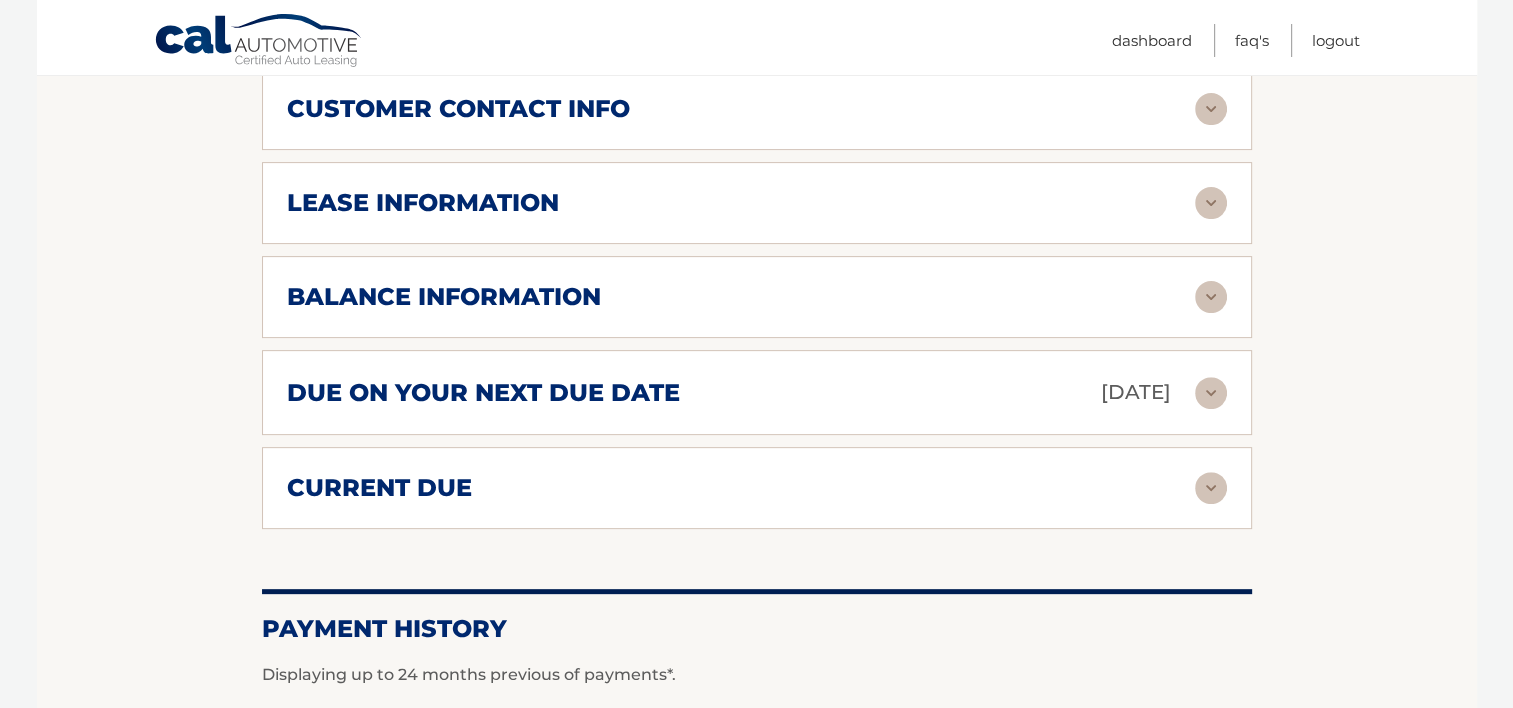 click on "balance information" at bounding box center (444, 297) 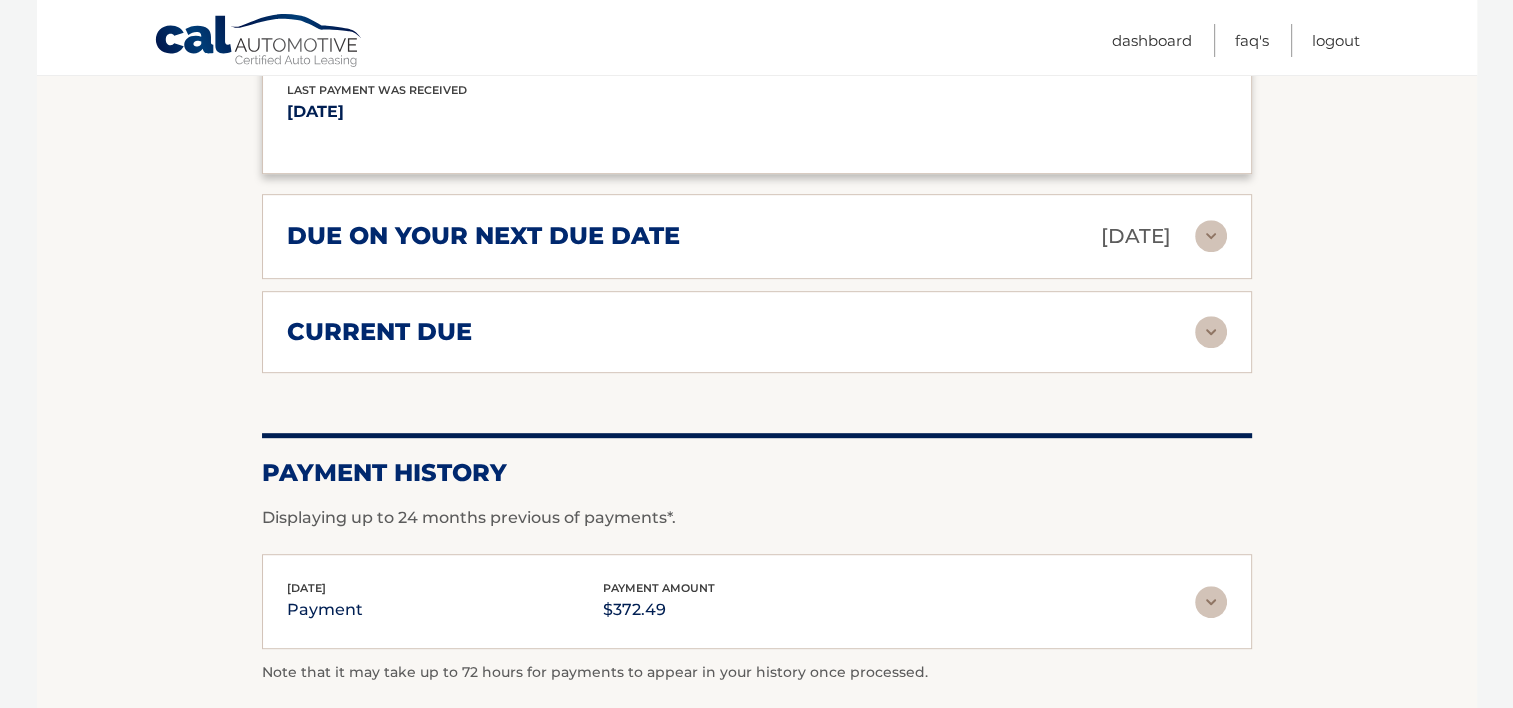 scroll, scrollTop: 1010, scrollLeft: 0, axis: vertical 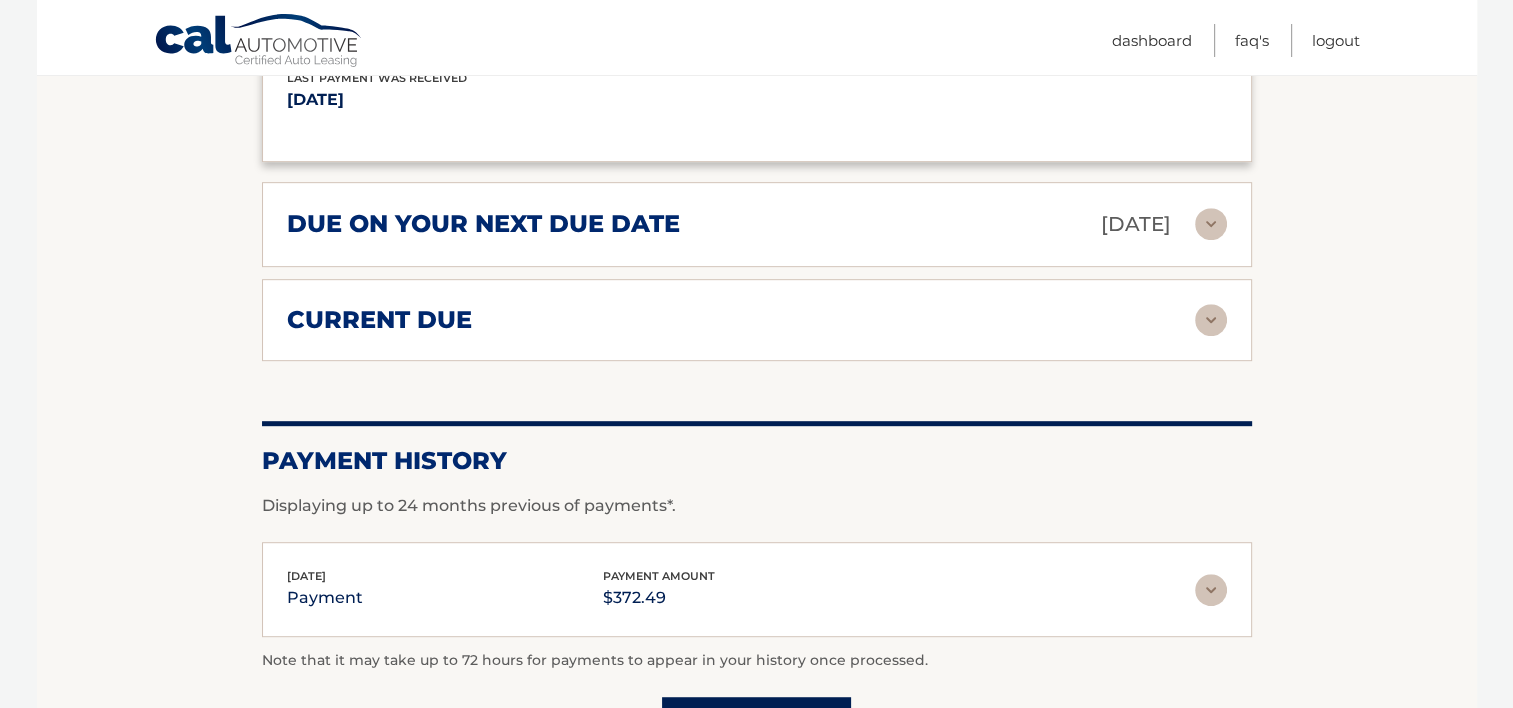 click on "Payment History" at bounding box center [757, 461] 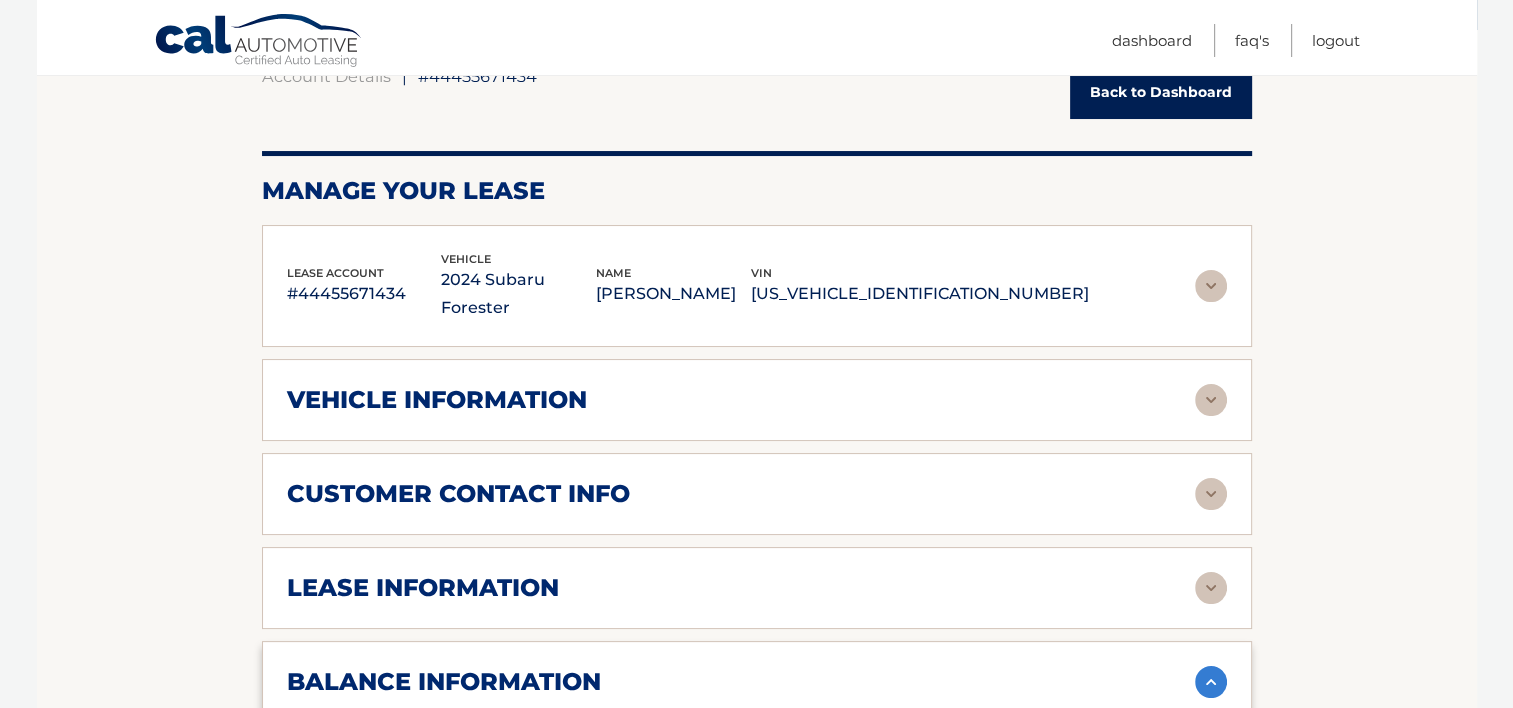 scroll, scrollTop: 210, scrollLeft: 0, axis: vertical 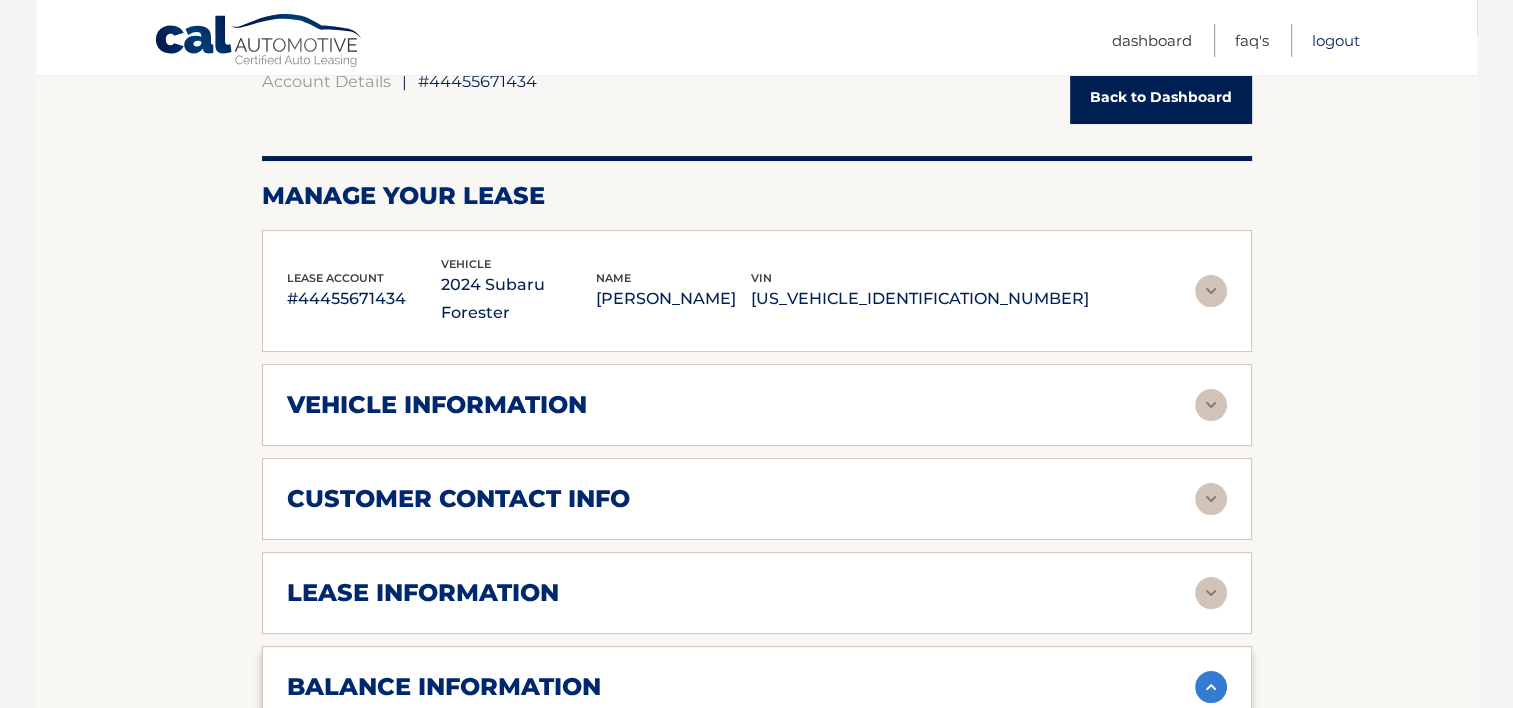 click on "Logout" at bounding box center [1336, 40] 